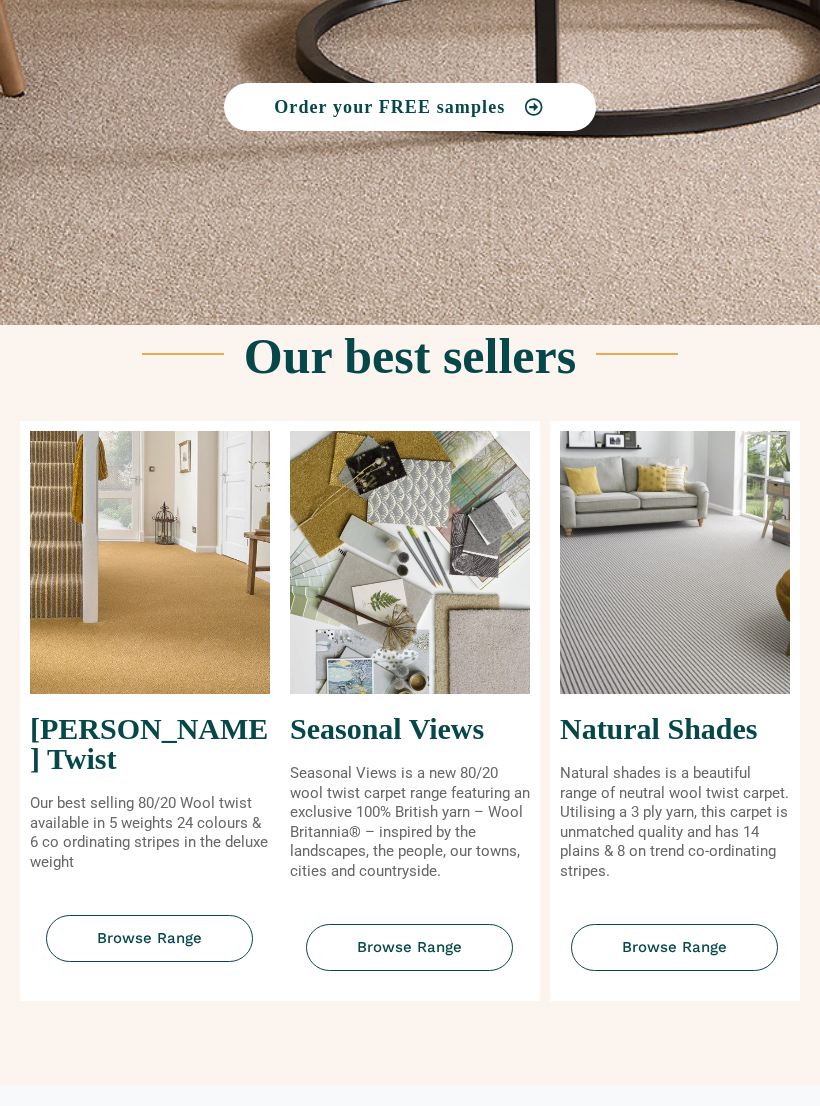 scroll, scrollTop: 466, scrollLeft: 0, axis: vertical 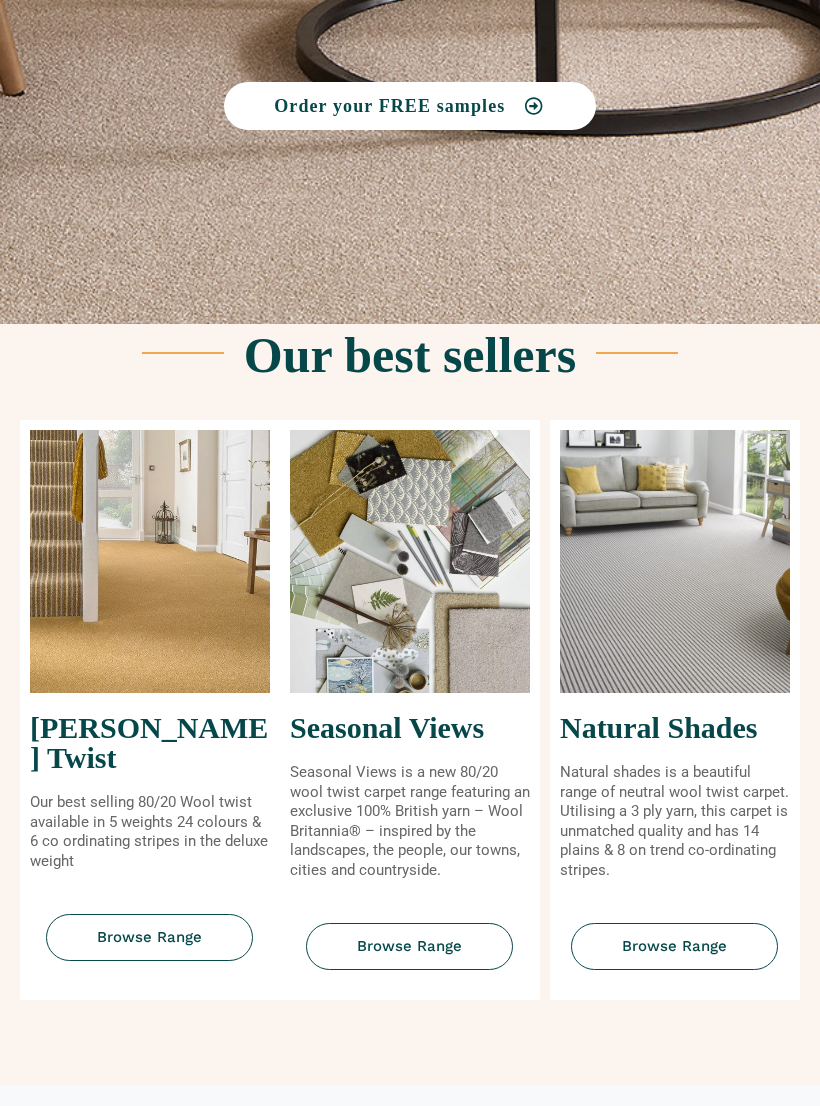 click on "Browse Range" at bounding box center [149, 937] 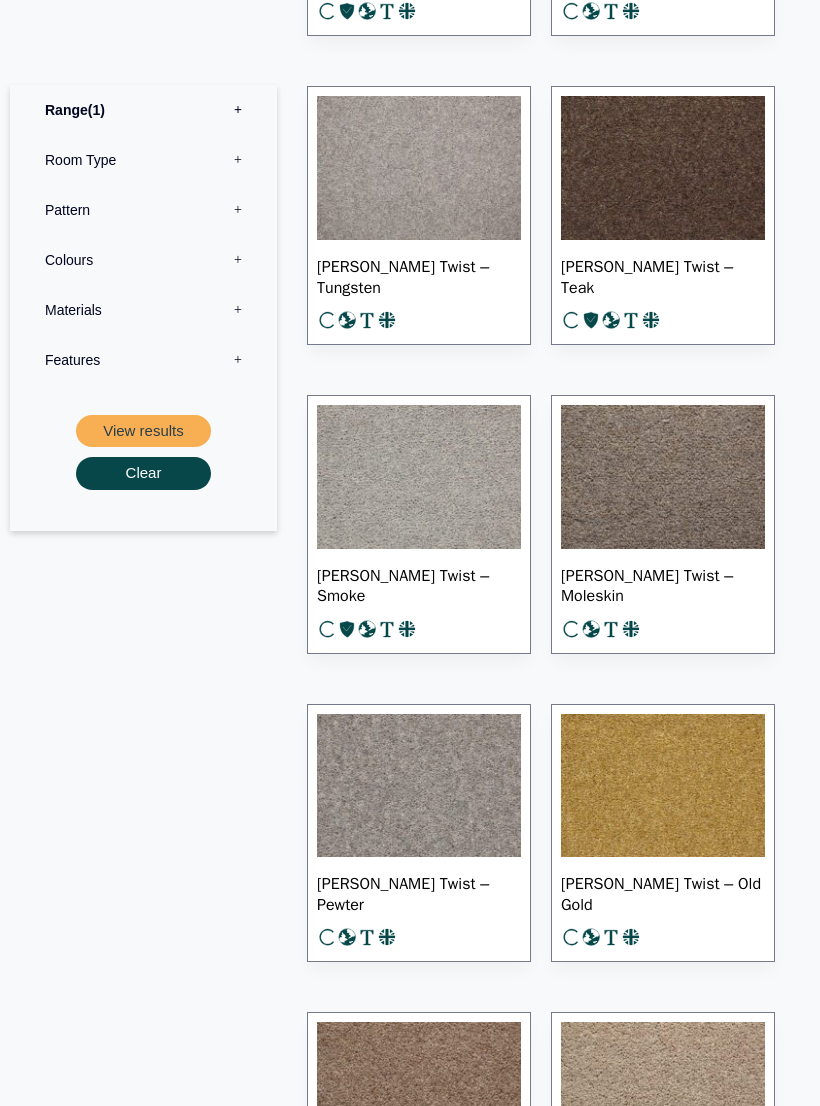 scroll, scrollTop: 1786, scrollLeft: 0, axis: vertical 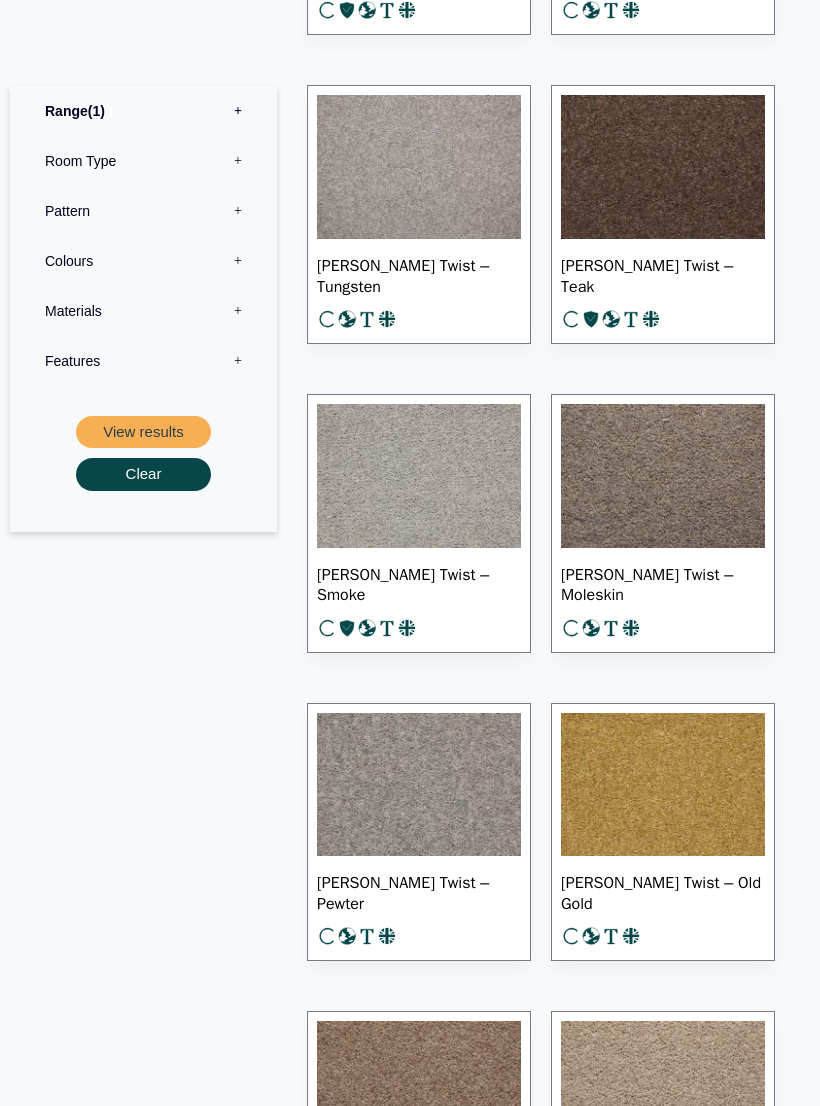 click on "Pattern  0" at bounding box center (143, 210) 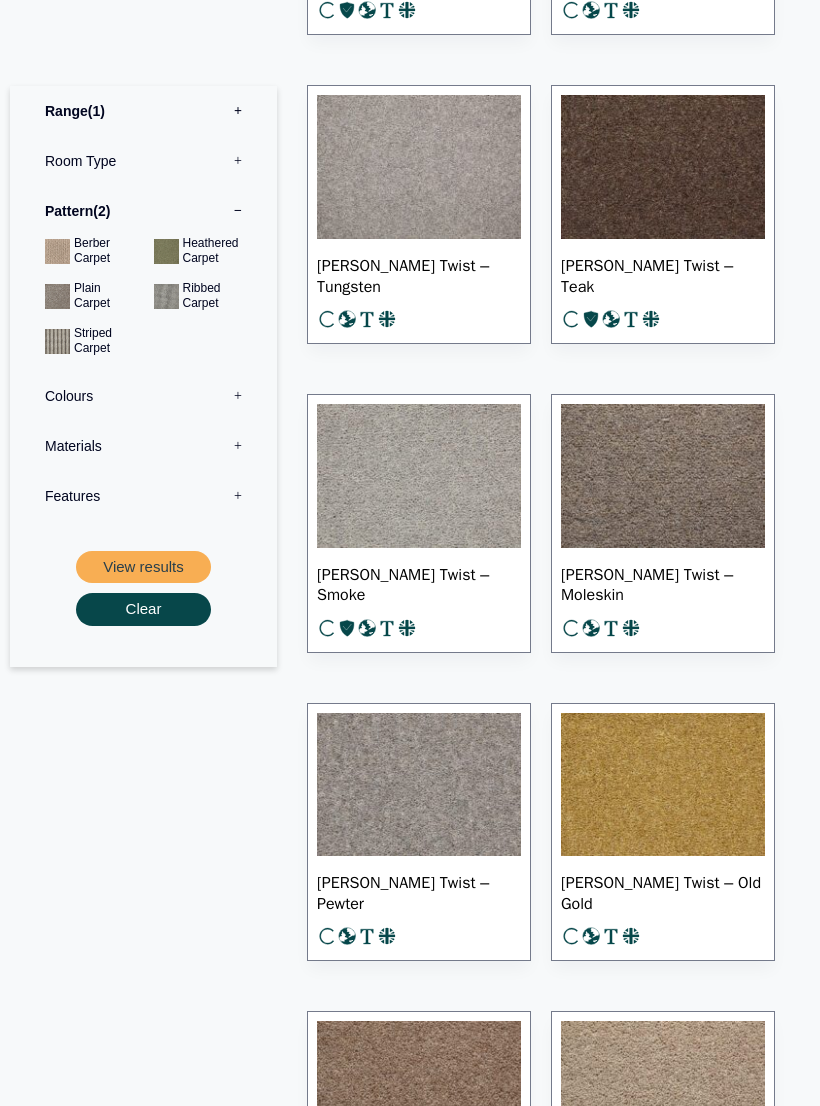 click on "View results" at bounding box center [143, 566] 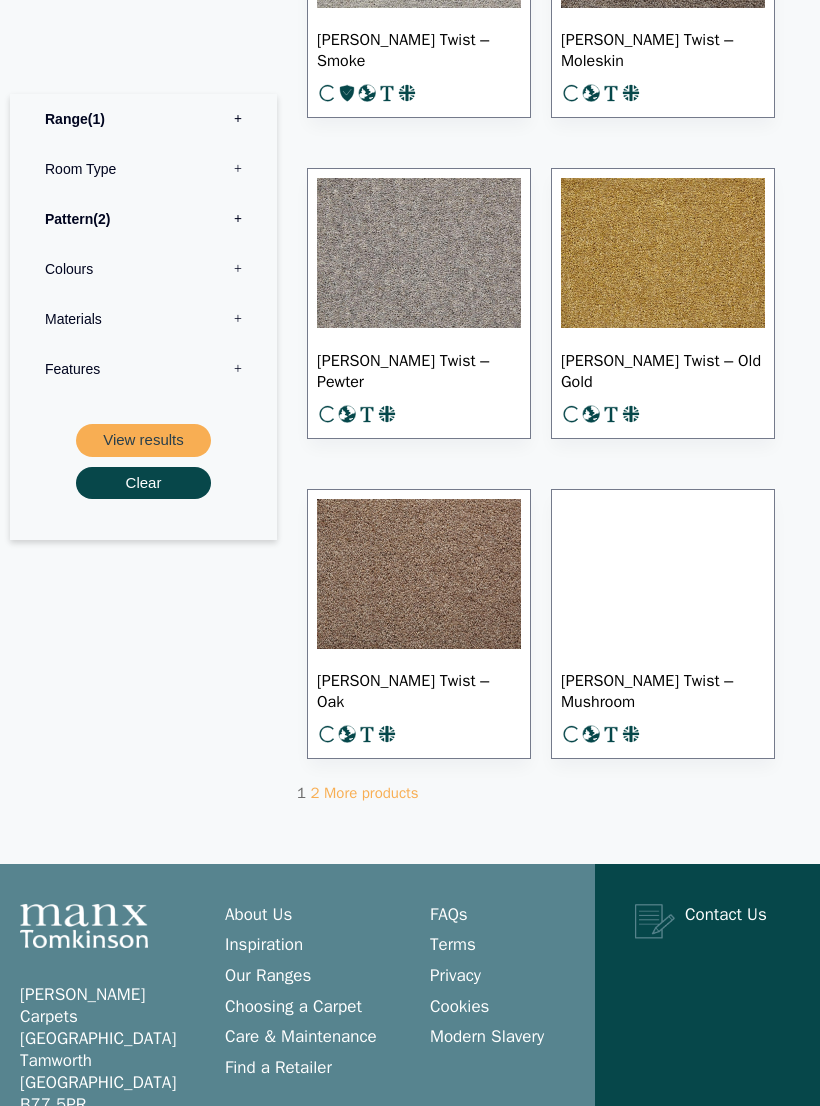scroll, scrollTop: 1862, scrollLeft: 0, axis: vertical 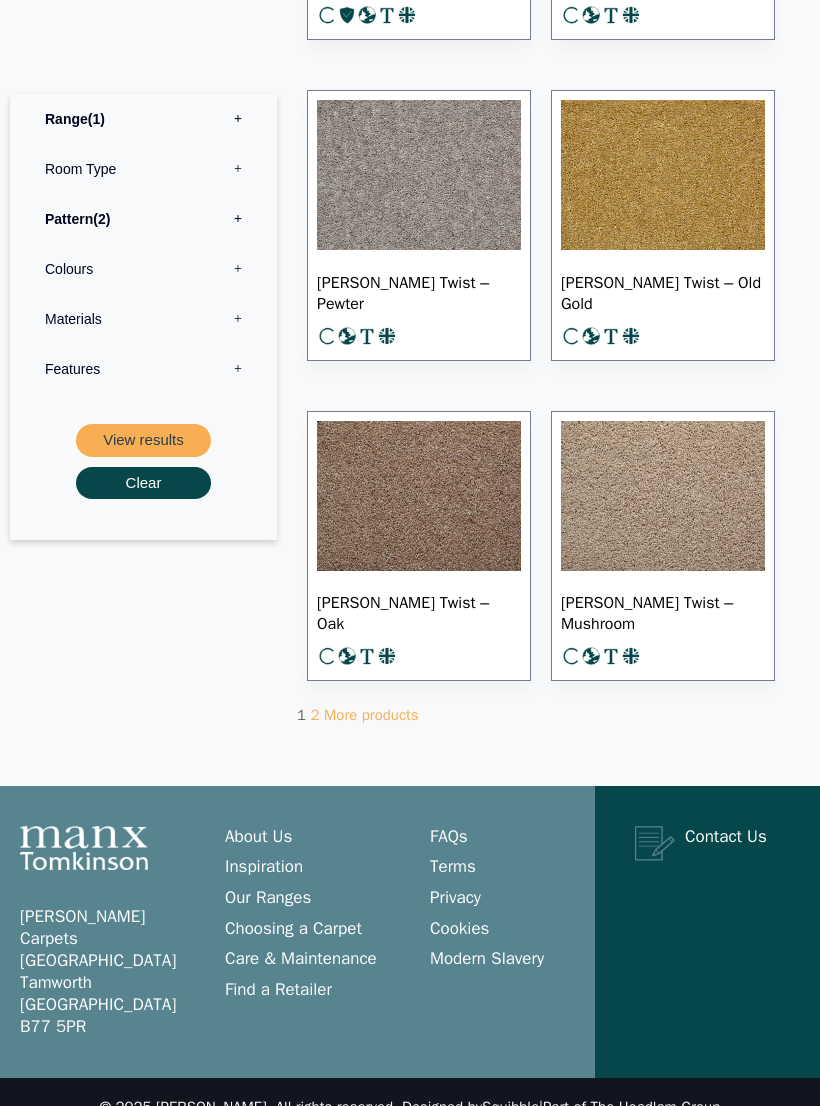 click on "More products" at bounding box center (371, 715) 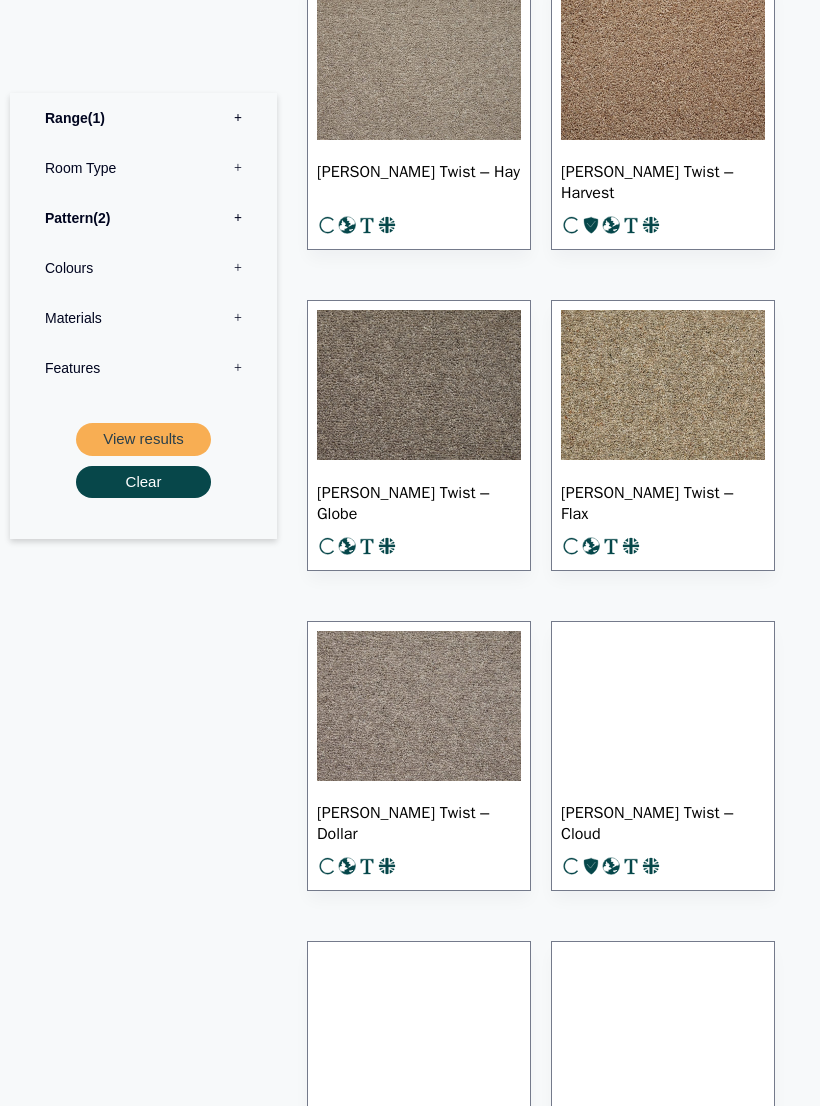 scroll, scrollTop: 1011, scrollLeft: 0, axis: vertical 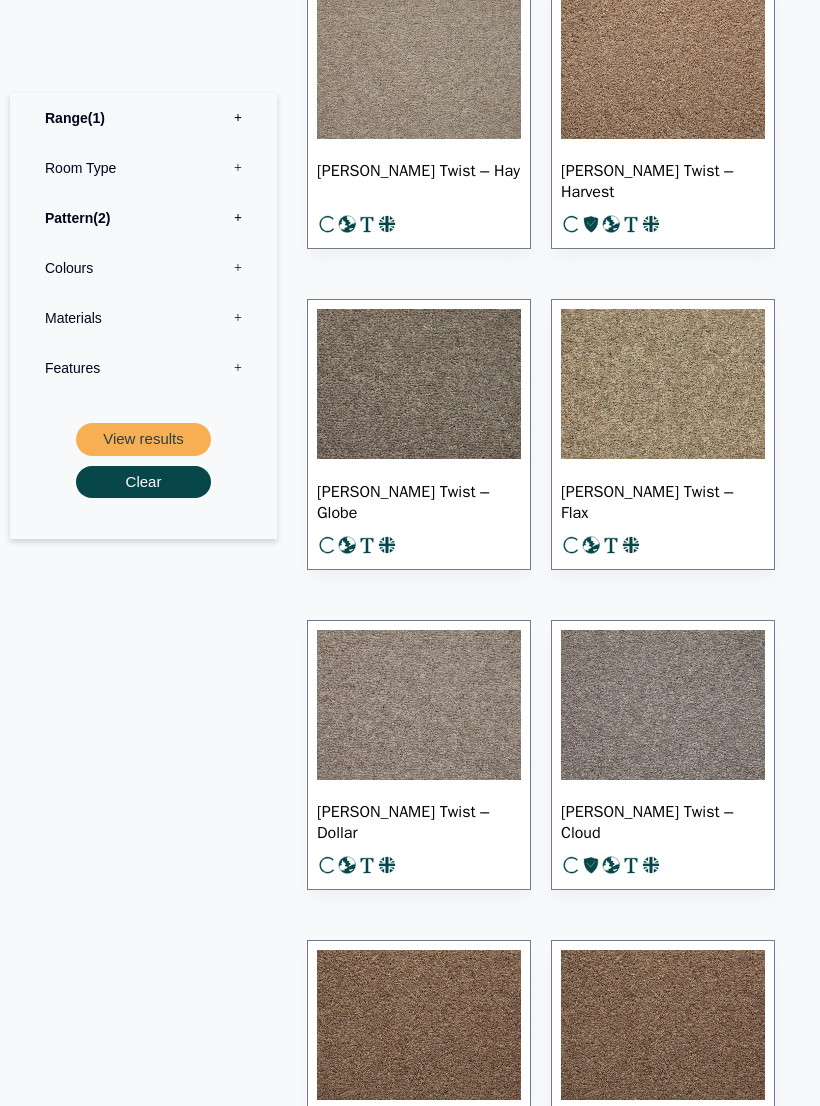 click at bounding box center (663, 385) 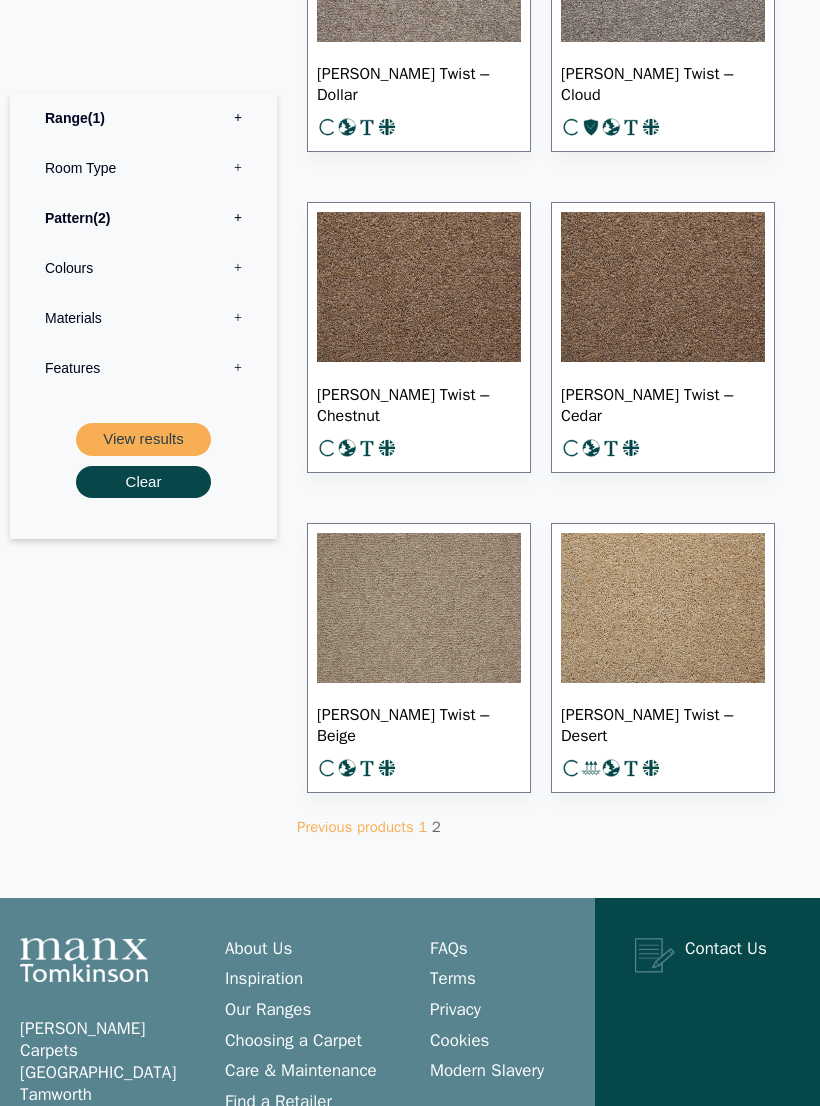 scroll, scrollTop: 1751, scrollLeft: 0, axis: vertical 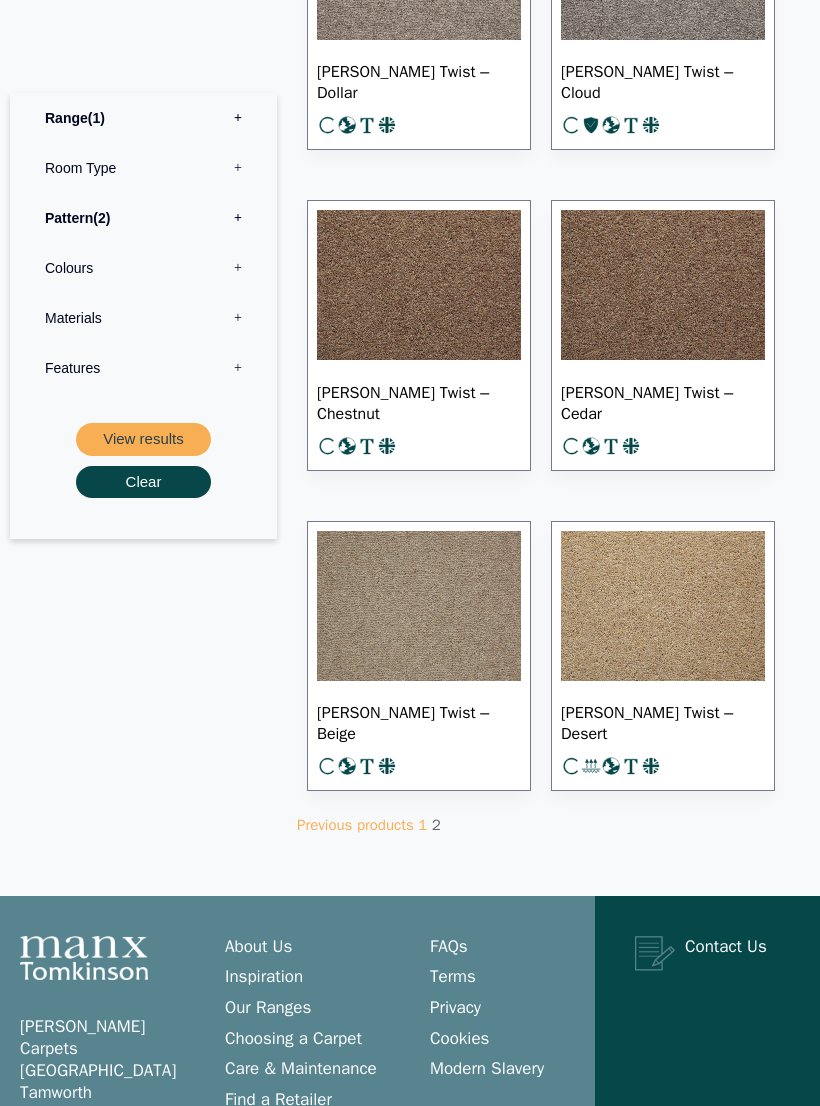 click on "FAQs
Terms
Privacy
Cookies
Modern Slavery" at bounding box center (492, 1043) 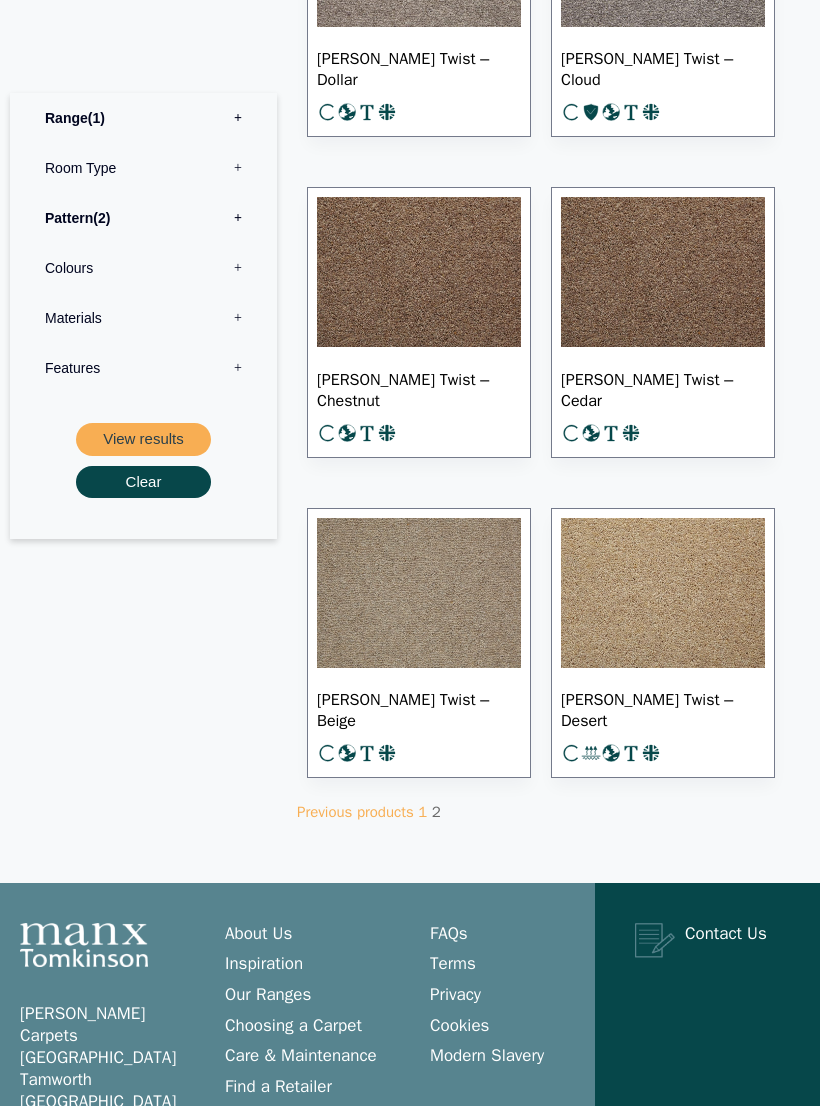 scroll, scrollTop: 1862, scrollLeft: 0, axis: vertical 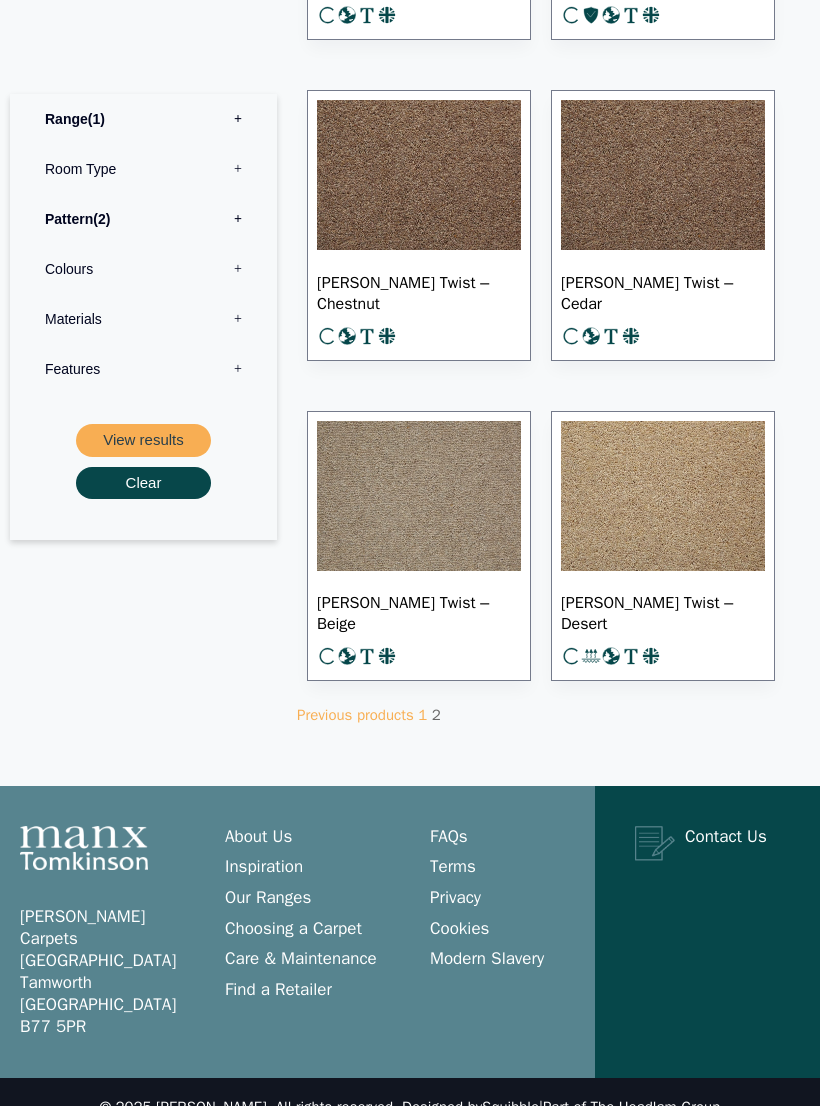 click on "1" at bounding box center (422, 715) 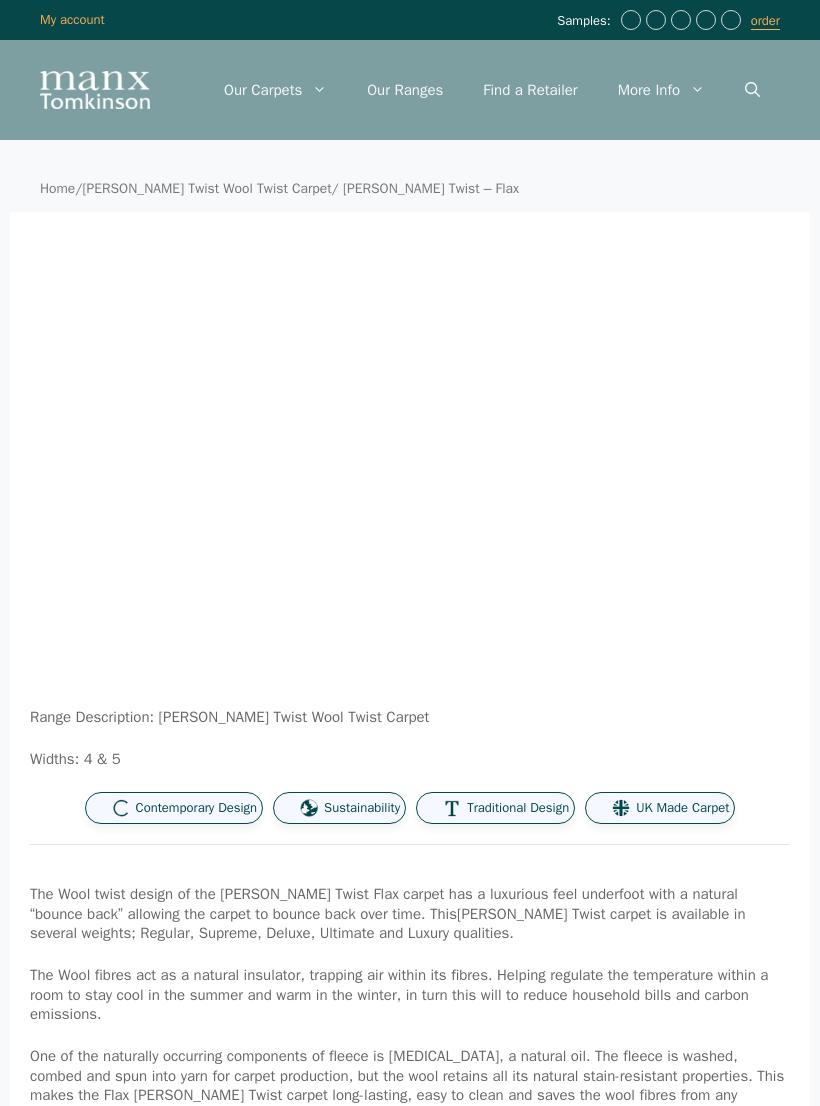 scroll, scrollTop: 0, scrollLeft: 0, axis: both 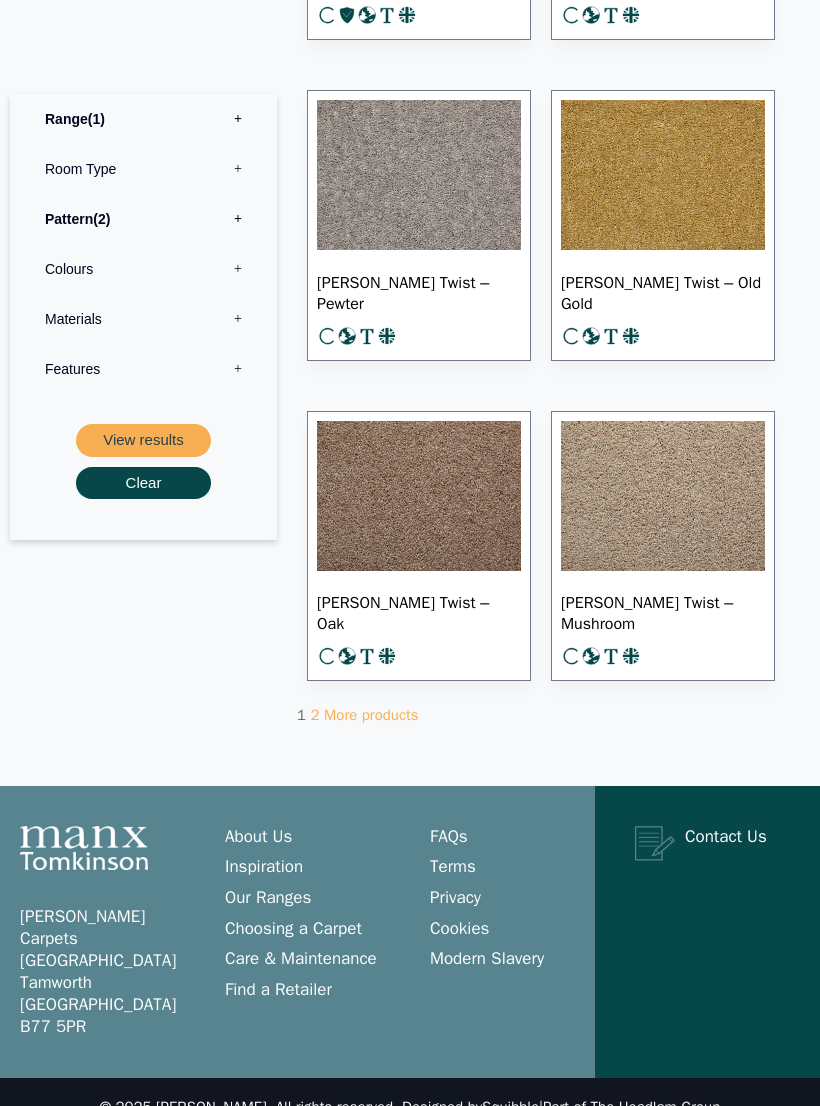 click on "More products" at bounding box center (371, 715) 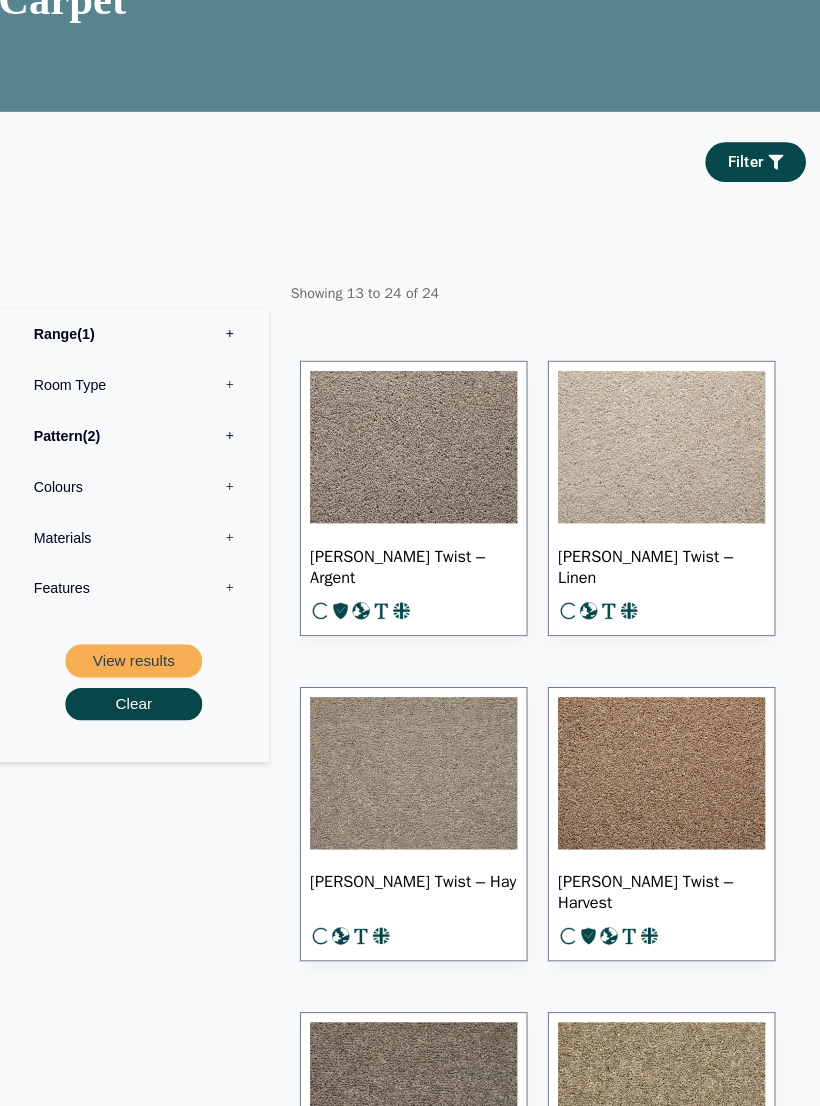 scroll, scrollTop: 0, scrollLeft: 0, axis: both 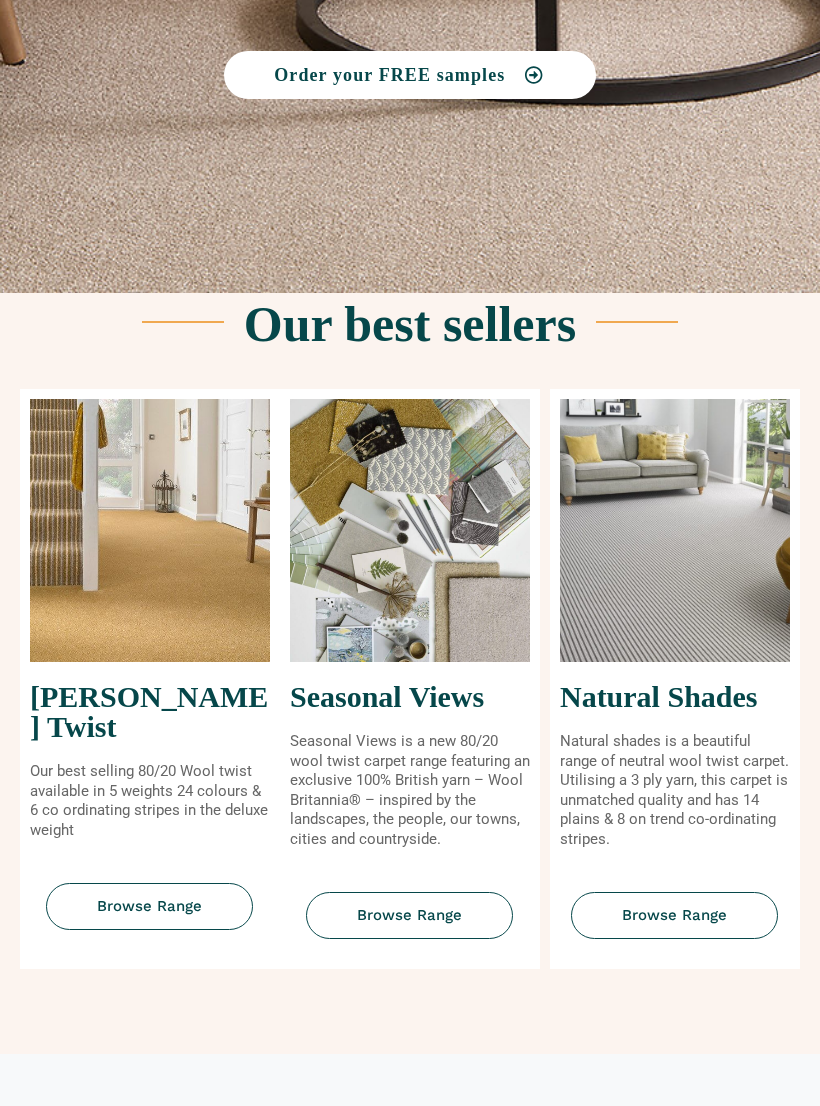 click on "Browse Range" at bounding box center (409, 915) 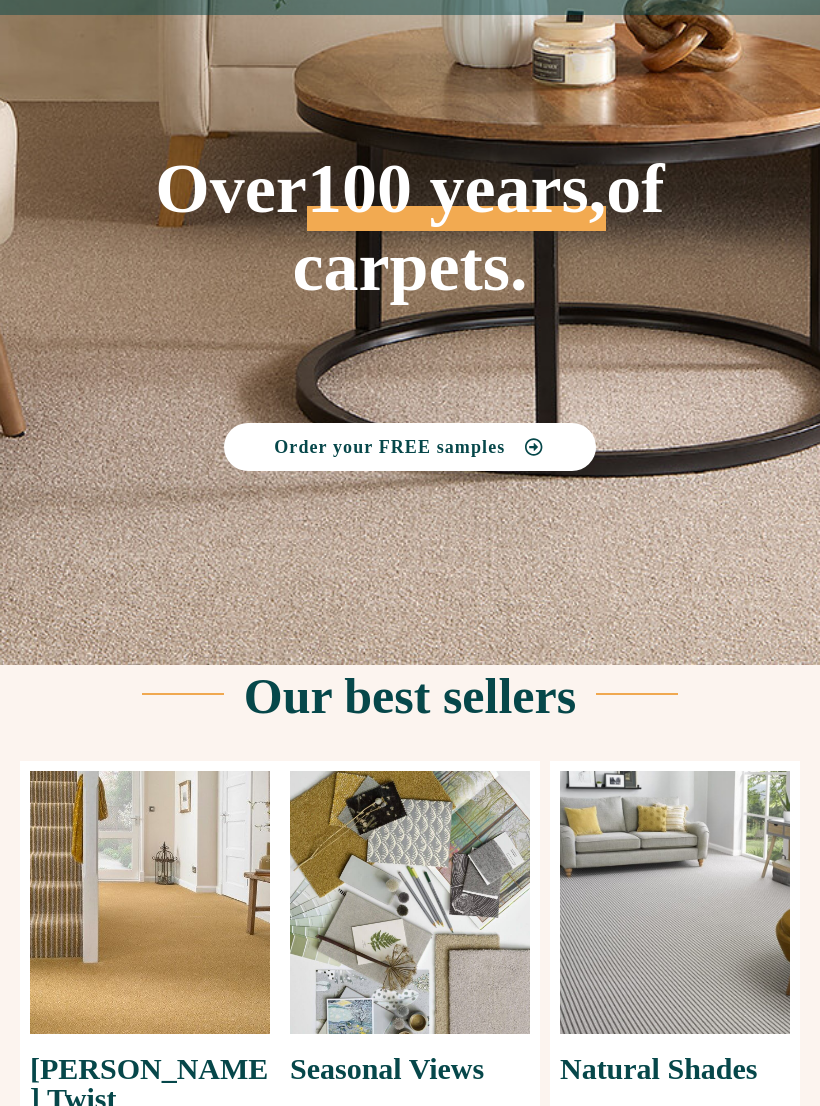 scroll, scrollTop: 0, scrollLeft: 0, axis: both 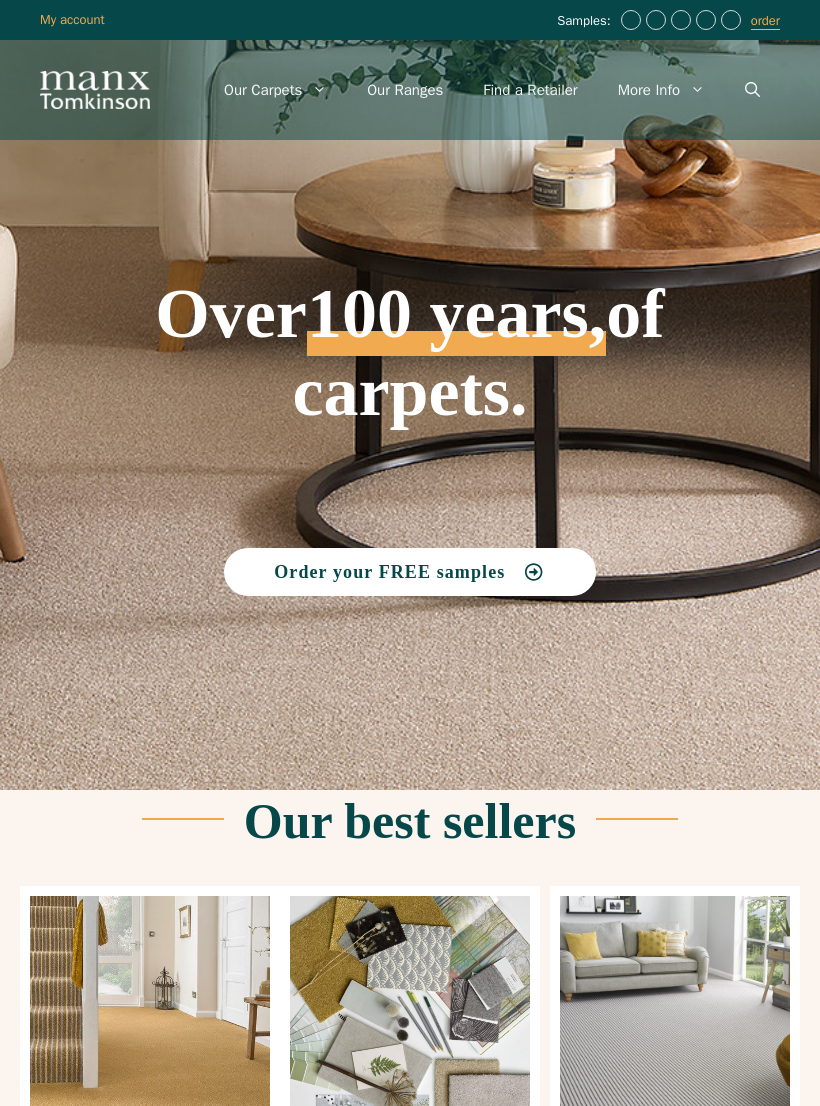 click on "Our Ranges" at bounding box center (405, 90) 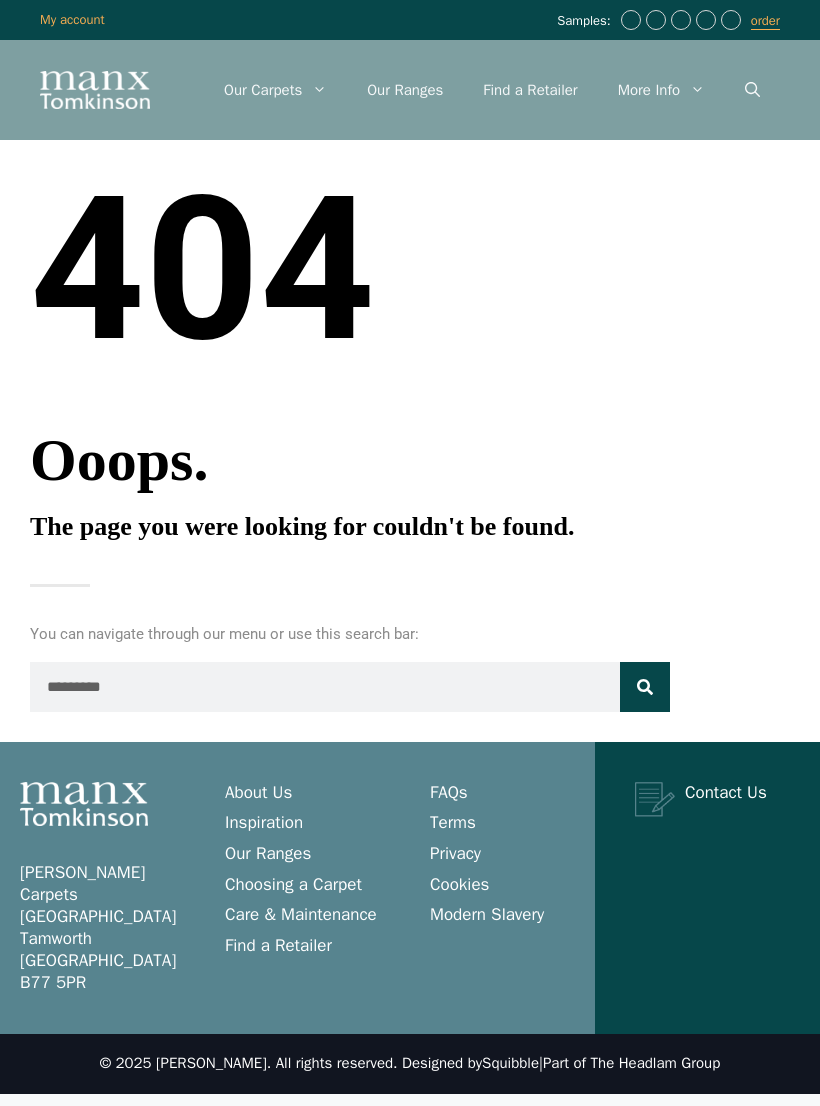 scroll, scrollTop: 0, scrollLeft: 0, axis: both 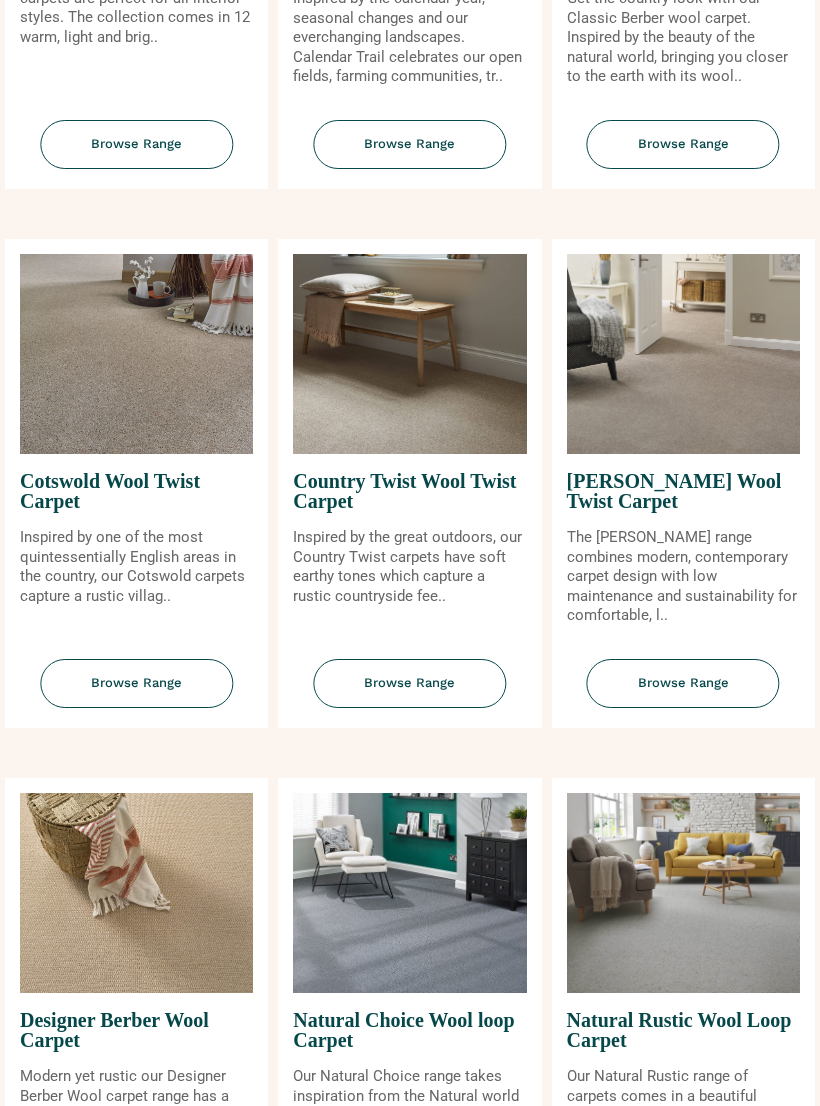 click on "Browse Range" at bounding box center [136, 694] 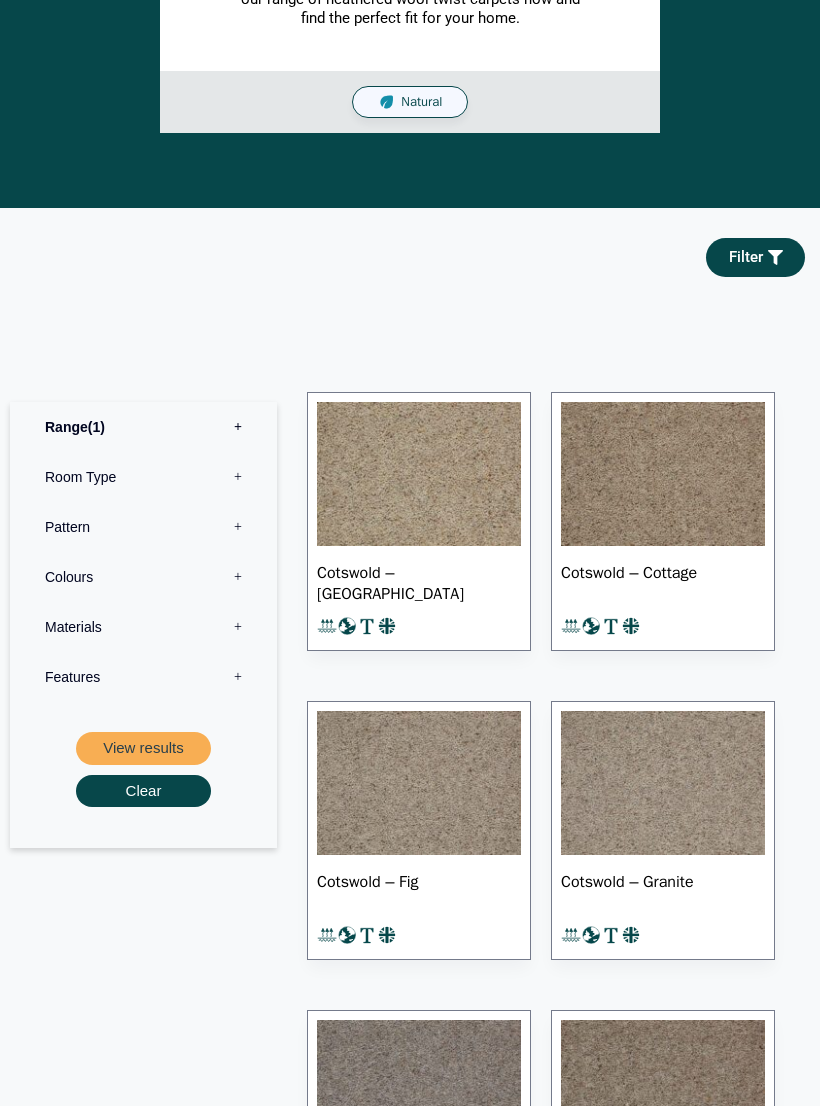 scroll, scrollTop: 797, scrollLeft: 0, axis: vertical 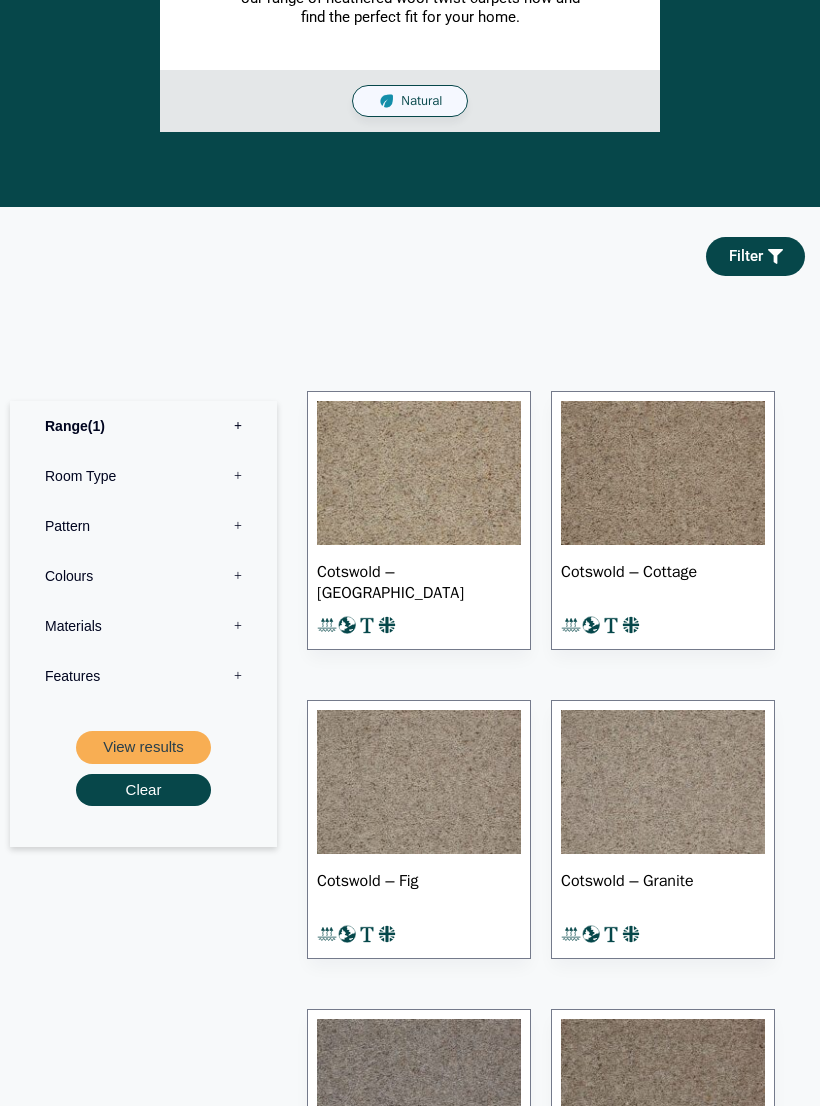 click at bounding box center [663, 474] 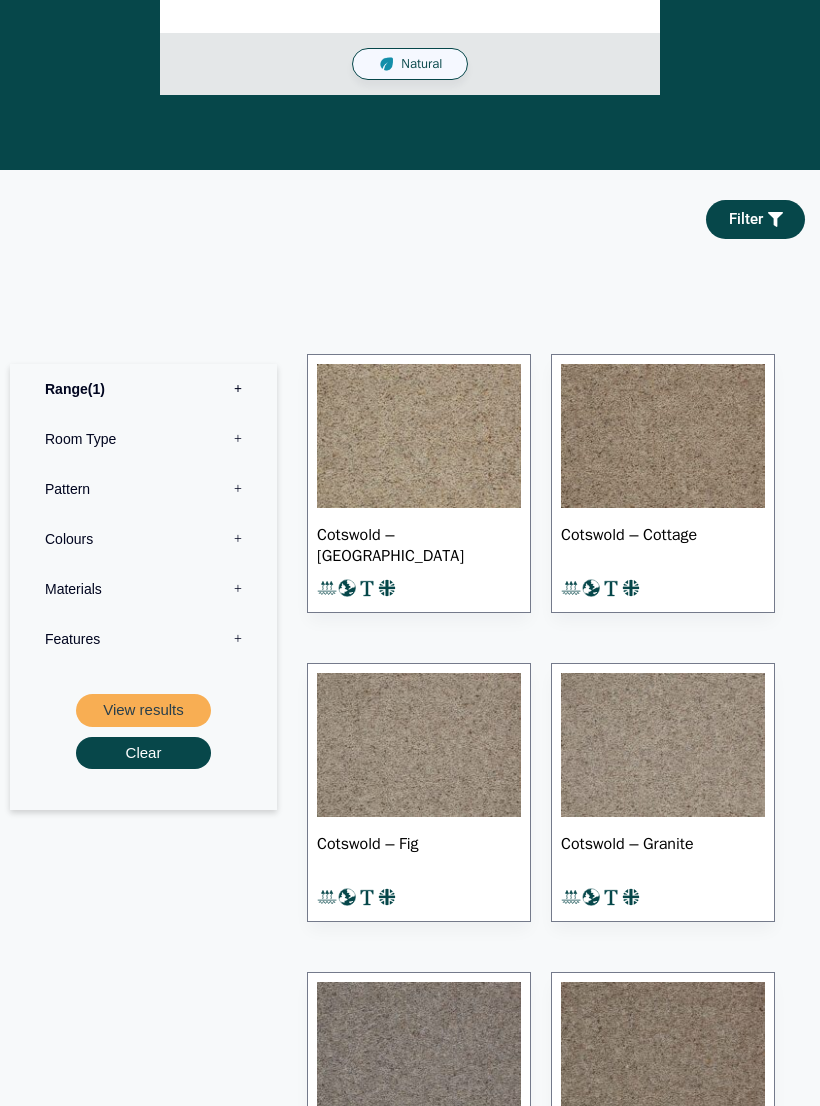scroll, scrollTop: 883, scrollLeft: 0, axis: vertical 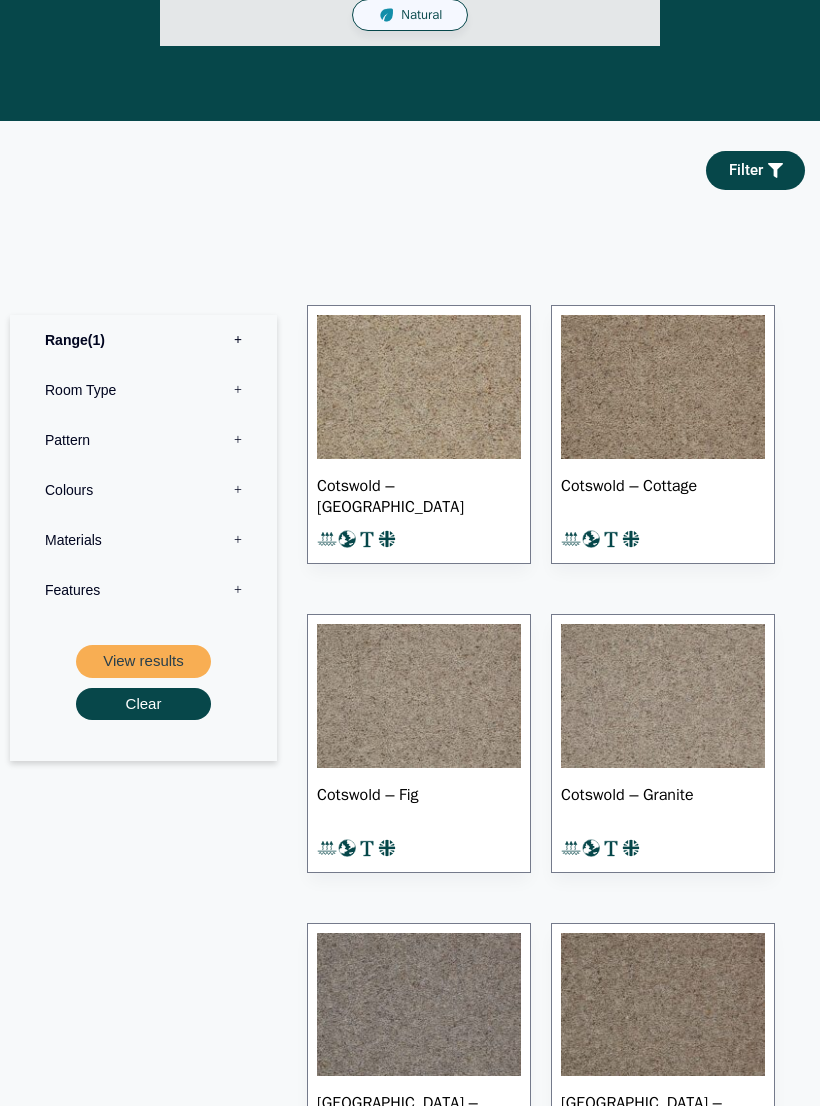 click at bounding box center (419, 697) 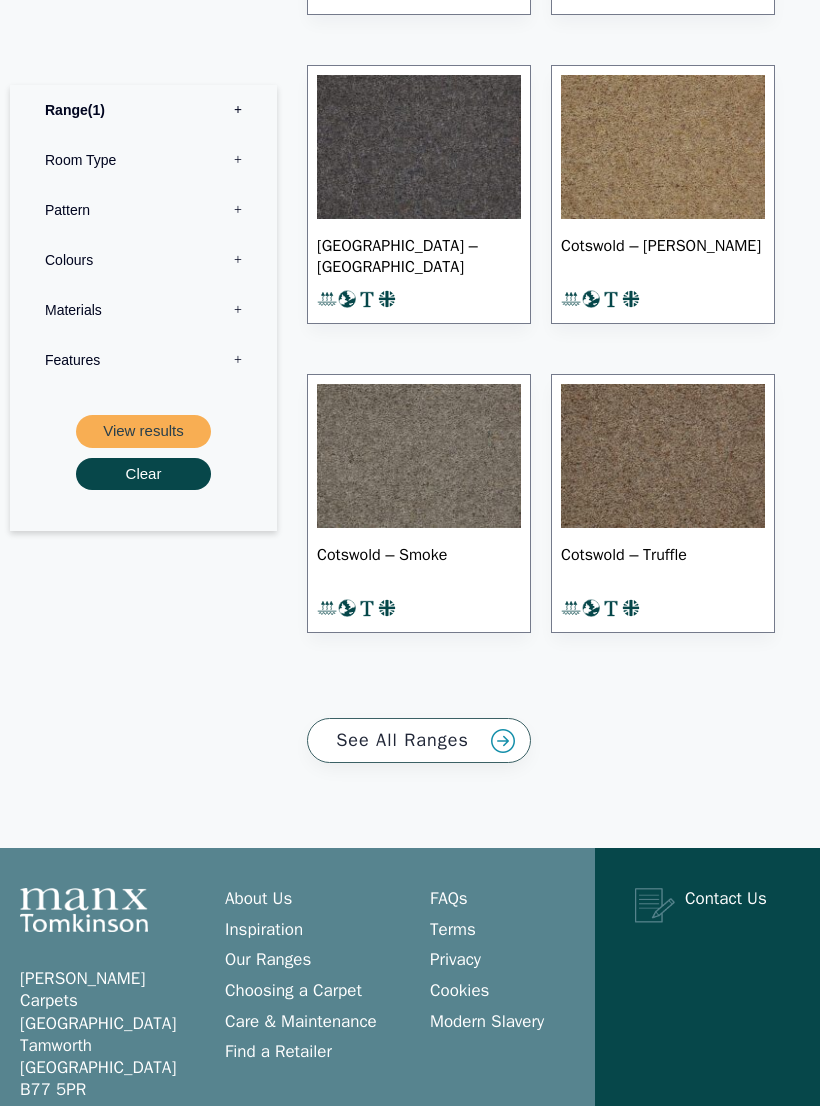 scroll, scrollTop: 2050, scrollLeft: 0, axis: vertical 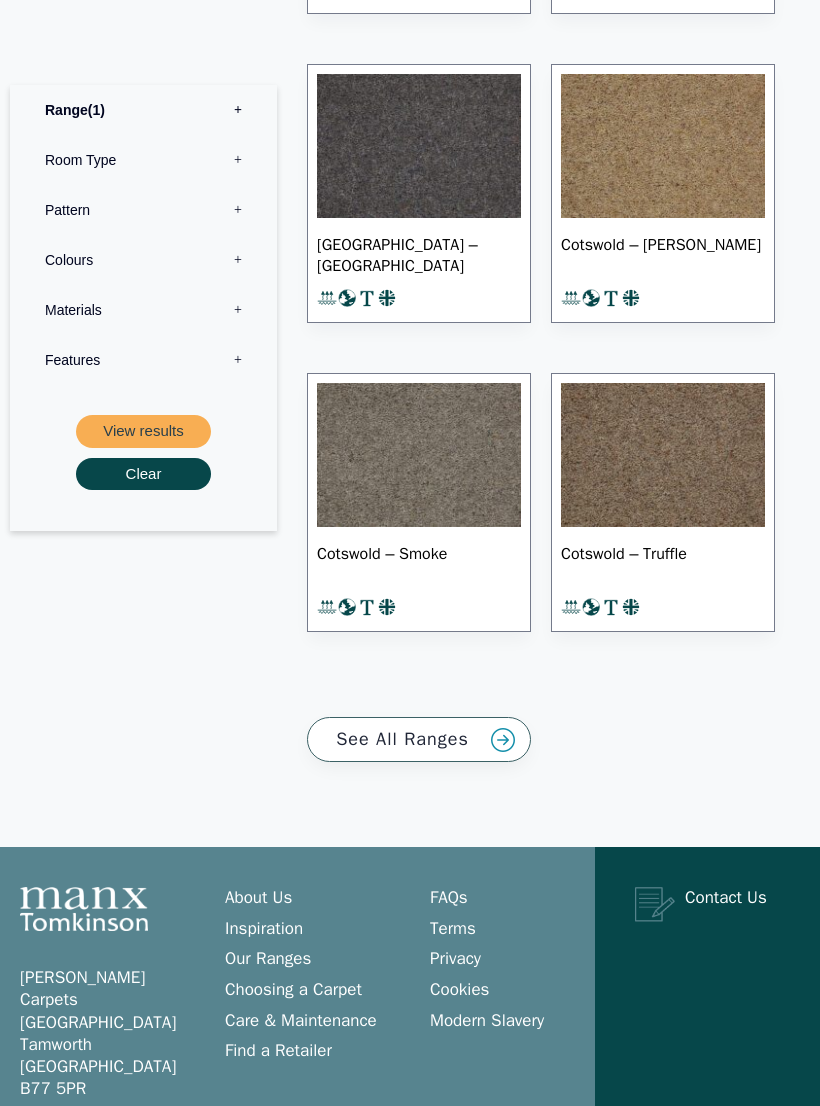 click on "See All Ranges" at bounding box center [419, 740] 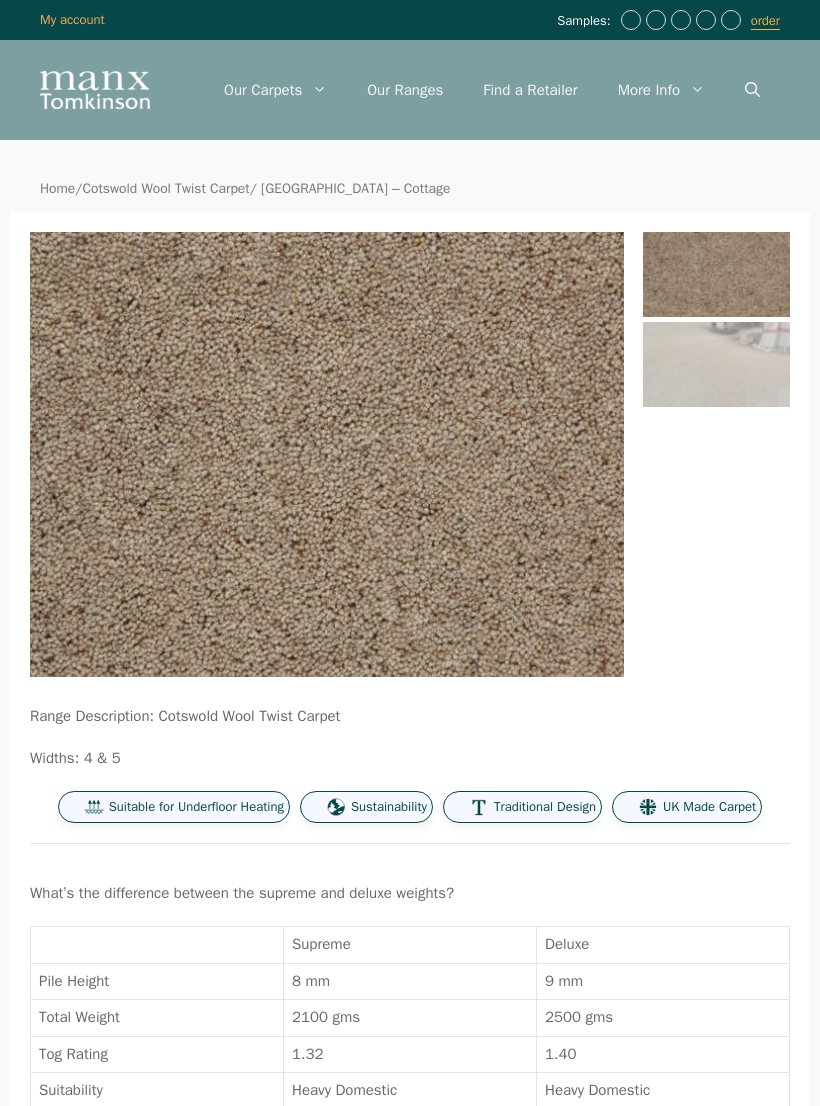 scroll, scrollTop: 0, scrollLeft: 0, axis: both 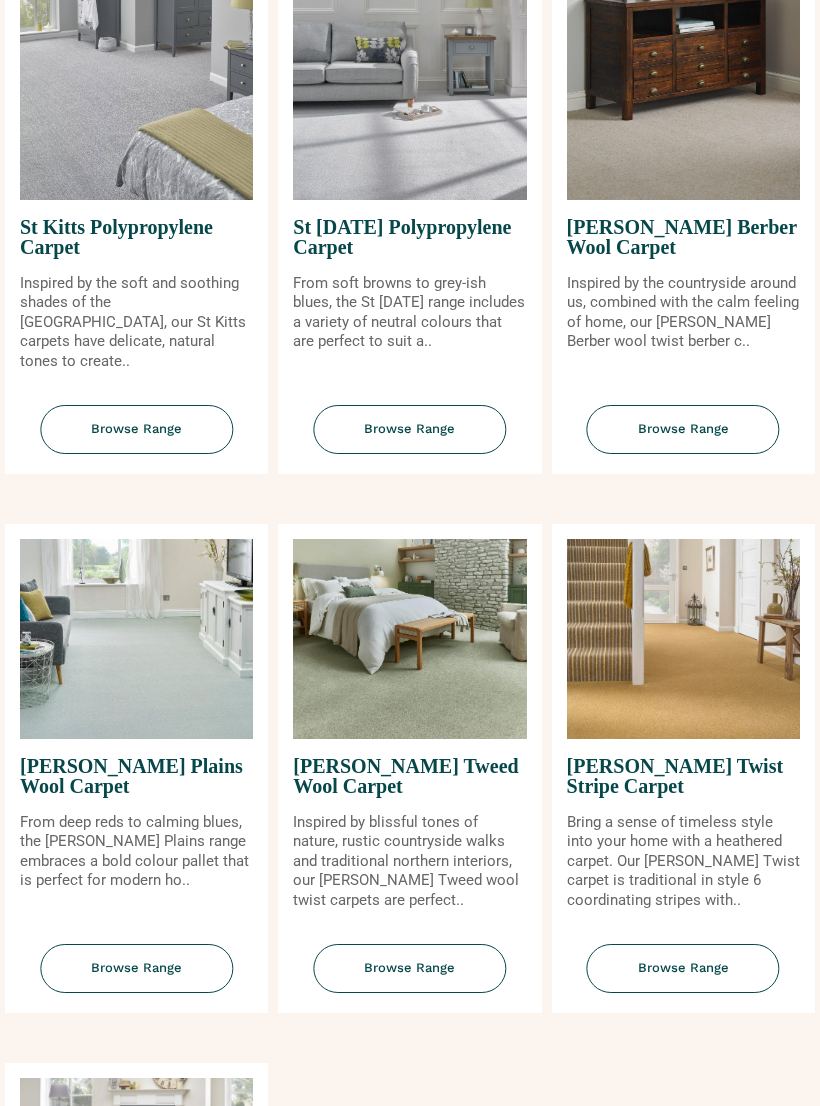 click at bounding box center [409, 639] 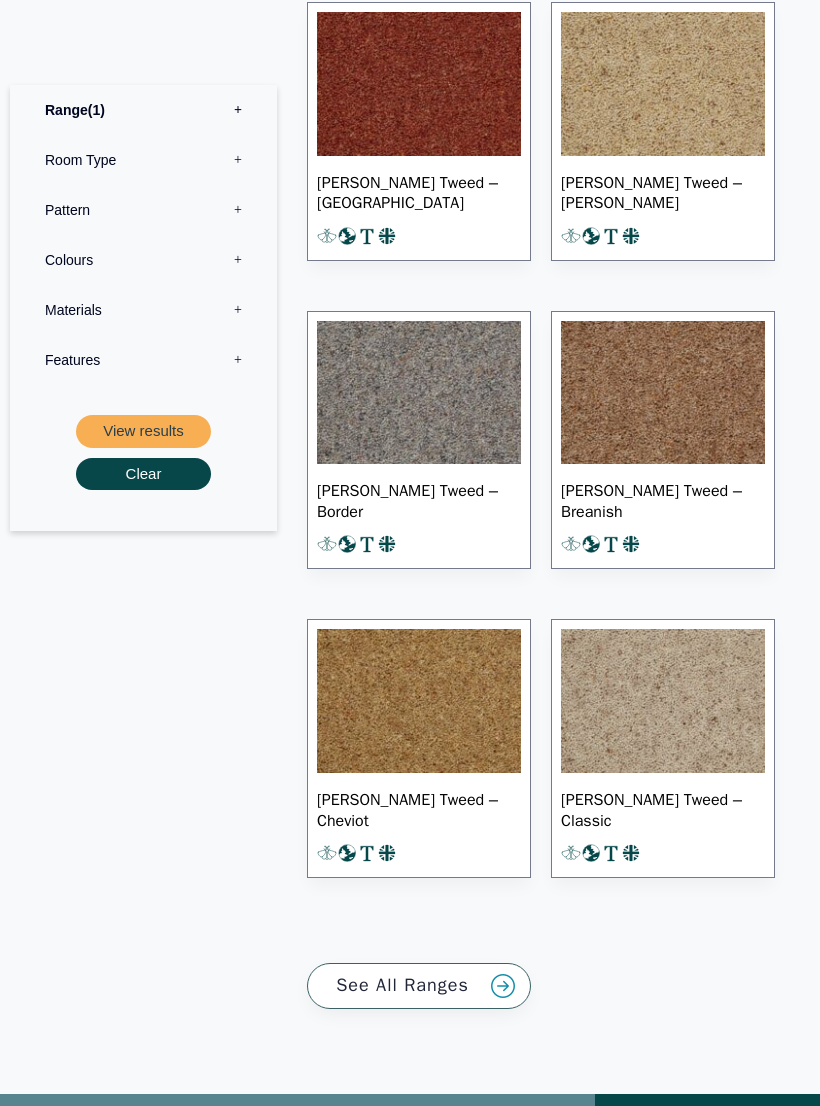 scroll, scrollTop: 2812, scrollLeft: 0, axis: vertical 